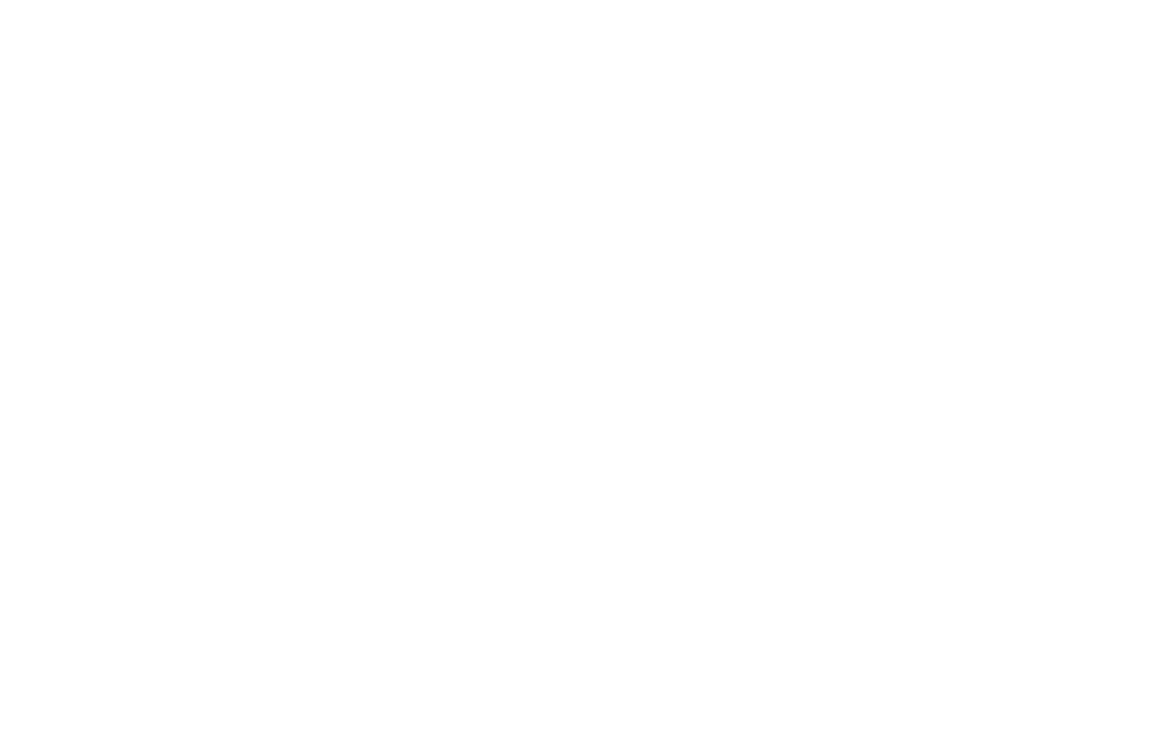 scroll, scrollTop: 0, scrollLeft: 0, axis: both 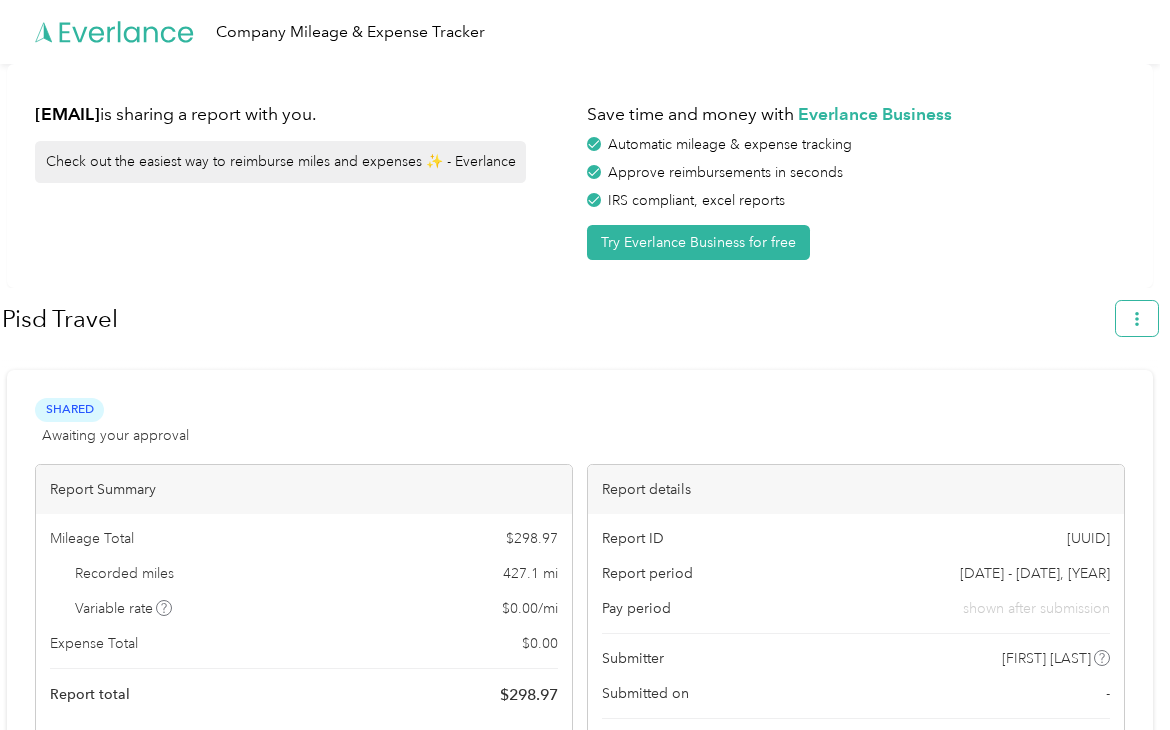 click at bounding box center [1137, 318] 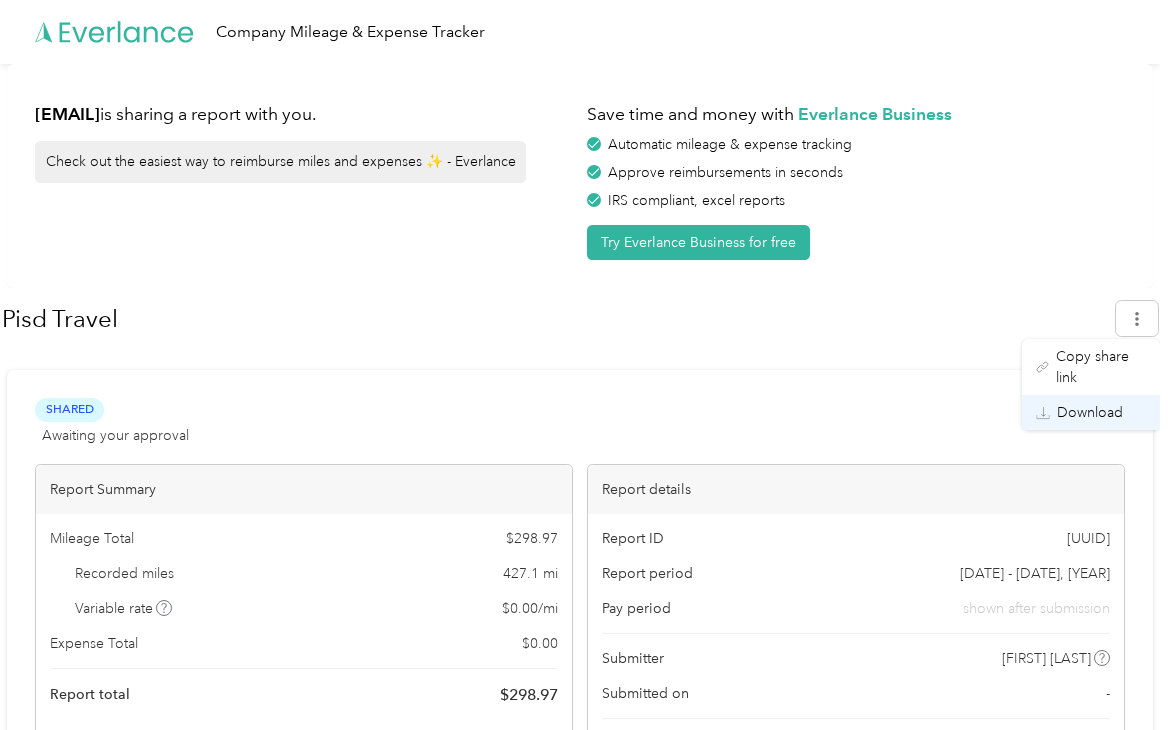 click on "Download" at bounding box center [1090, 412] 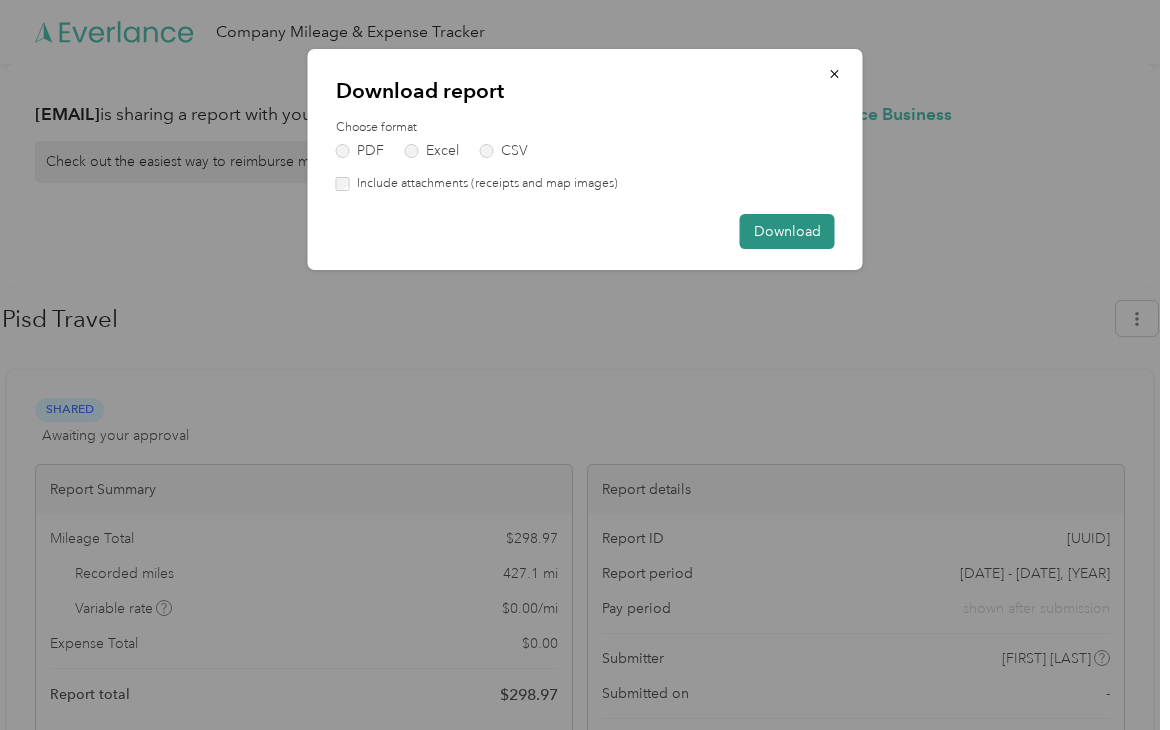 click on "Download" at bounding box center (787, 231) 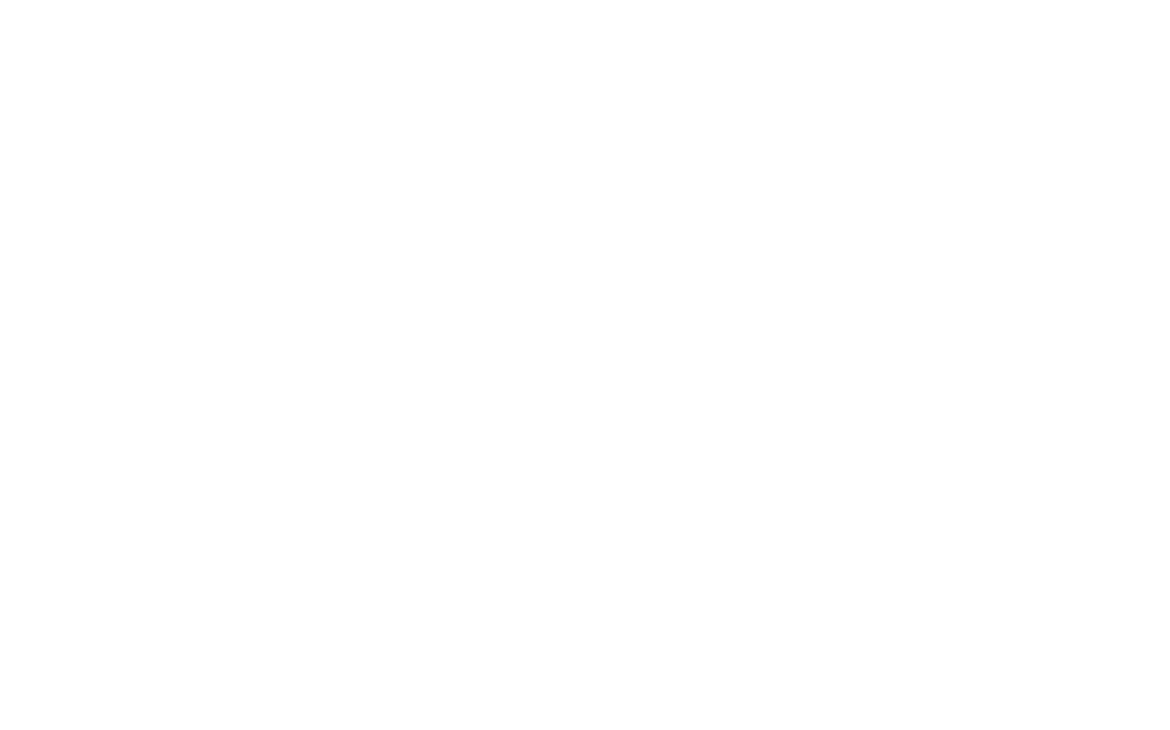 scroll, scrollTop: 0, scrollLeft: 0, axis: both 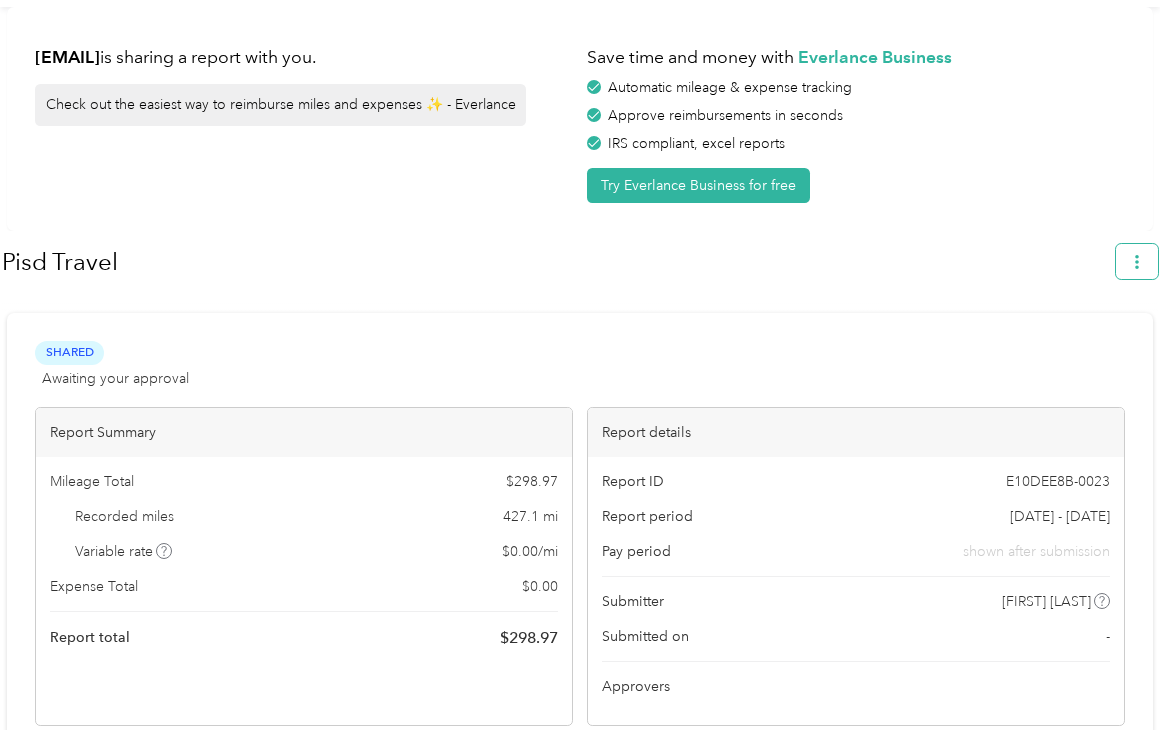 click 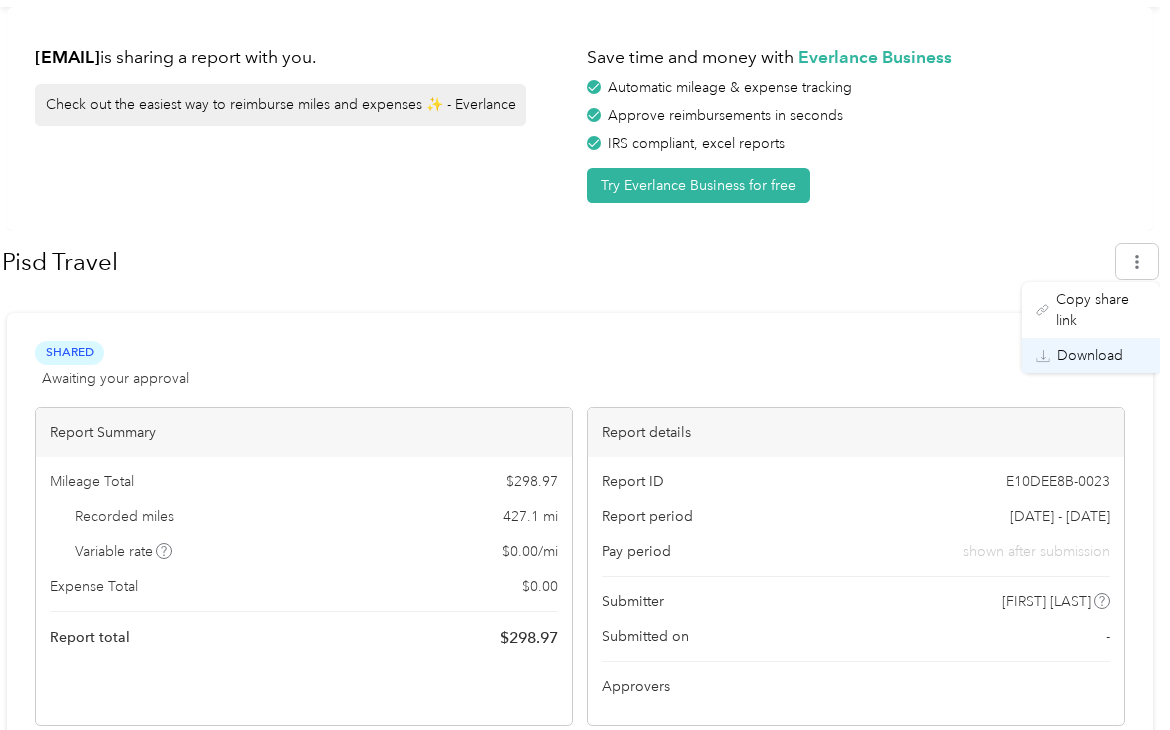 click on "Download" at bounding box center (1091, 355) 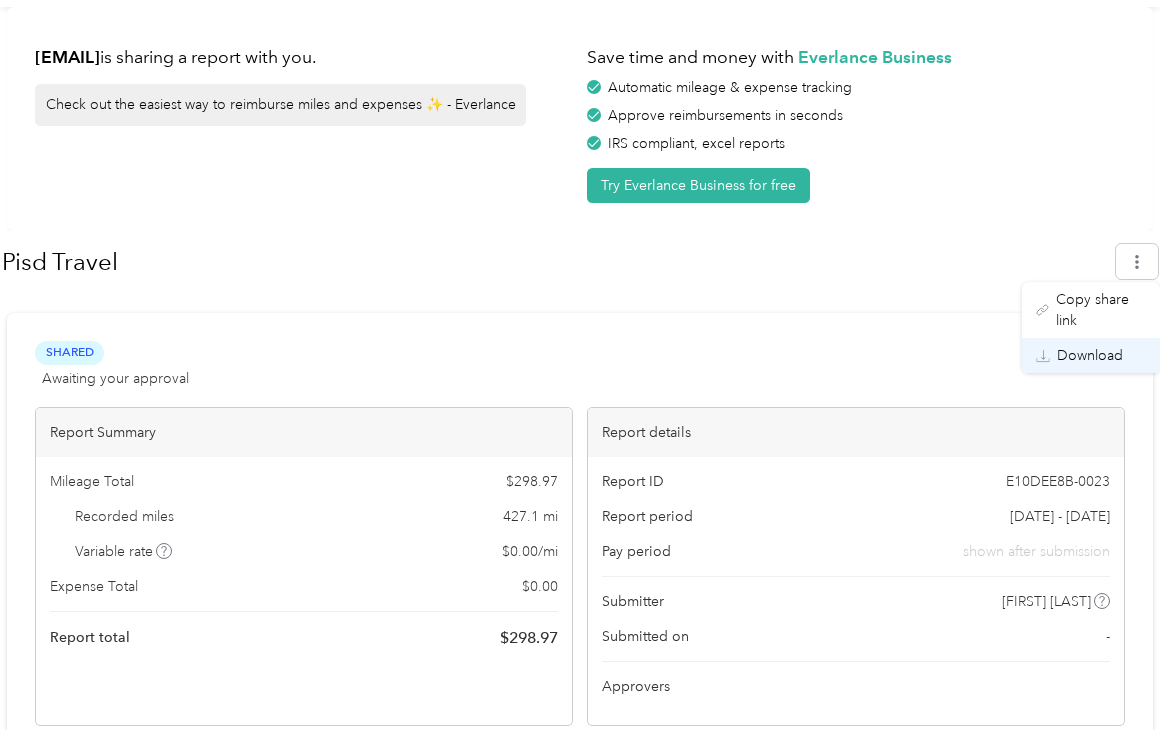 click on "Download" at bounding box center [1090, 355] 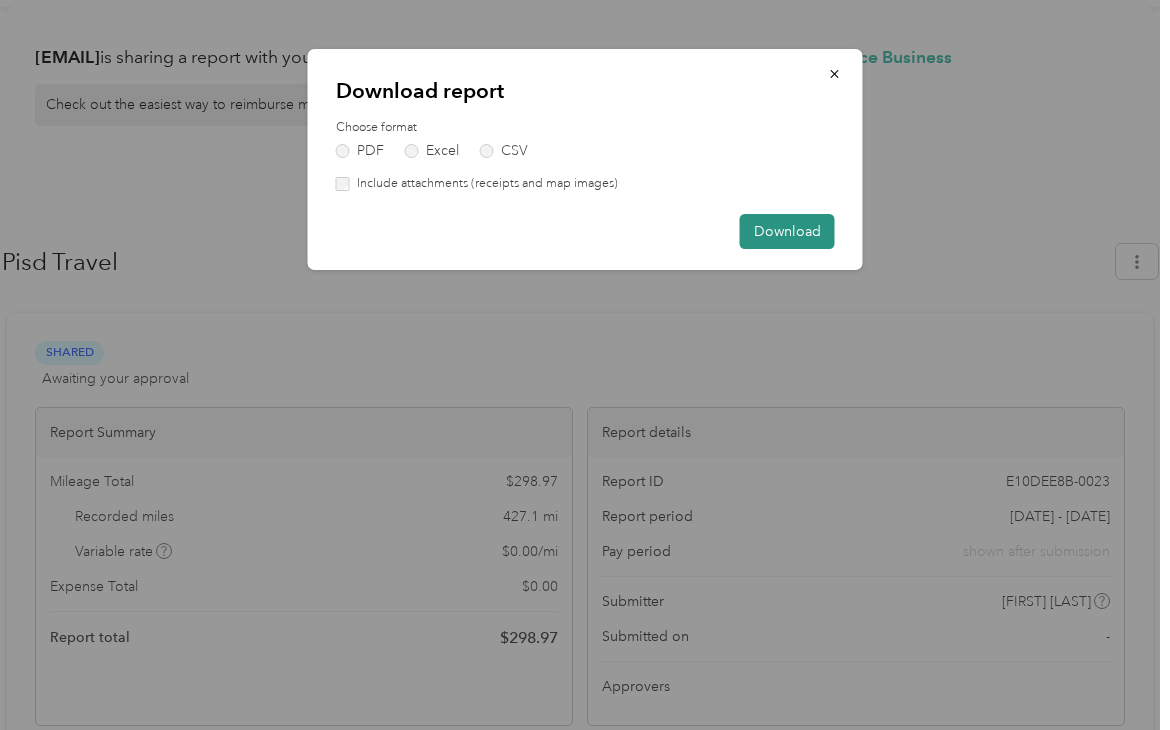 click on "Download" at bounding box center (787, 231) 